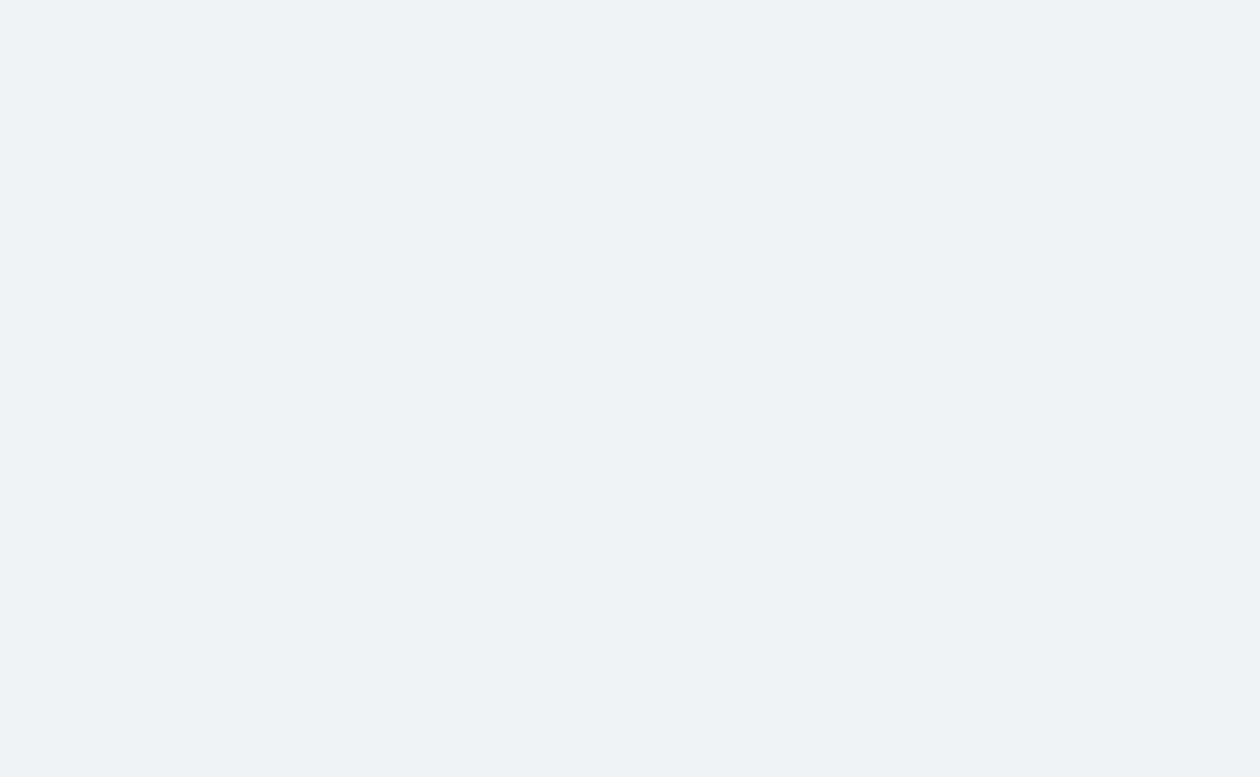 scroll, scrollTop: 0, scrollLeft: 0, axis: both 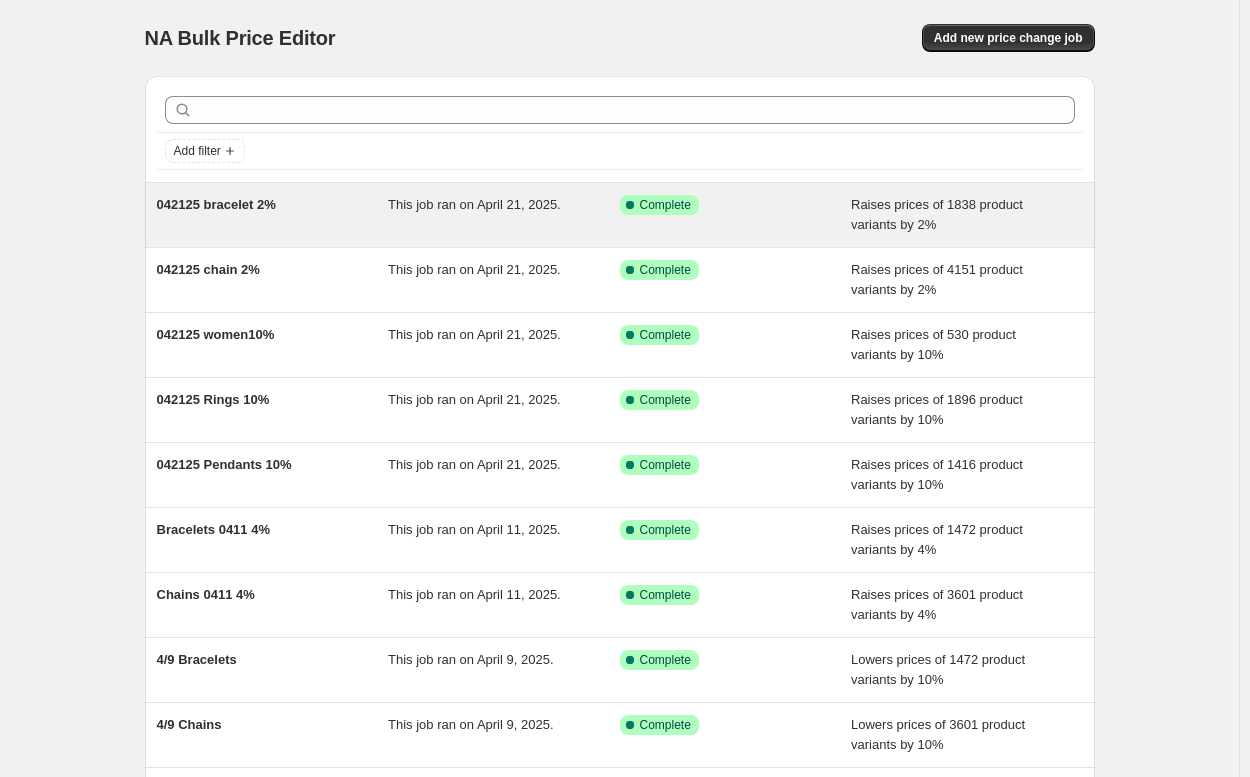 click on "042125 bracelet 2%" at bounding box center [273, 215] 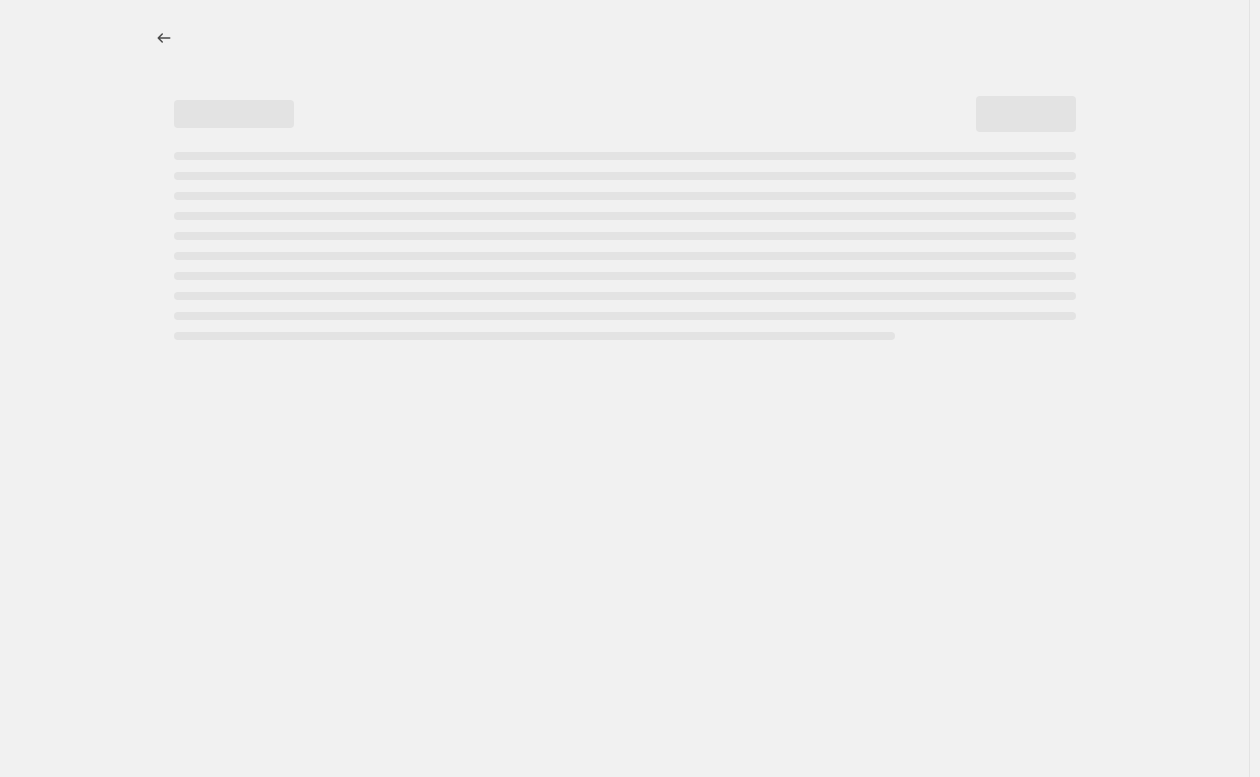 select on "percentage" 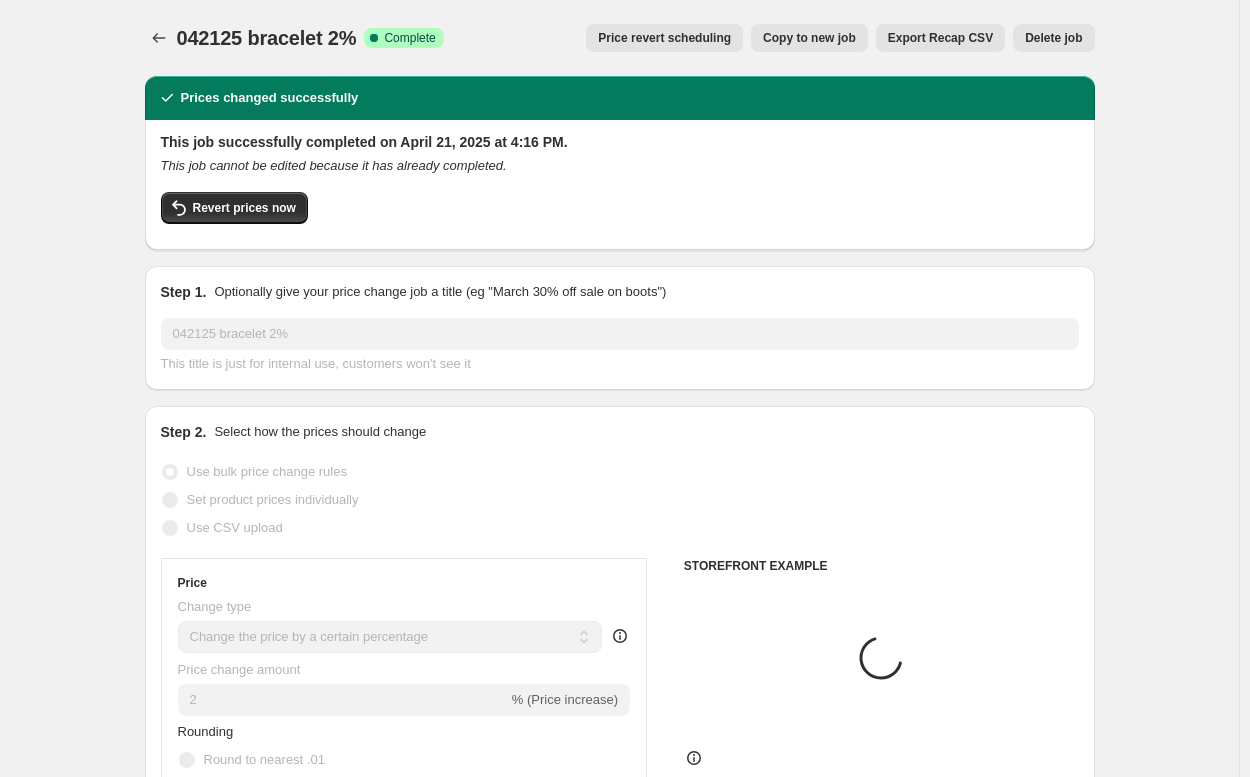 select on "collection" 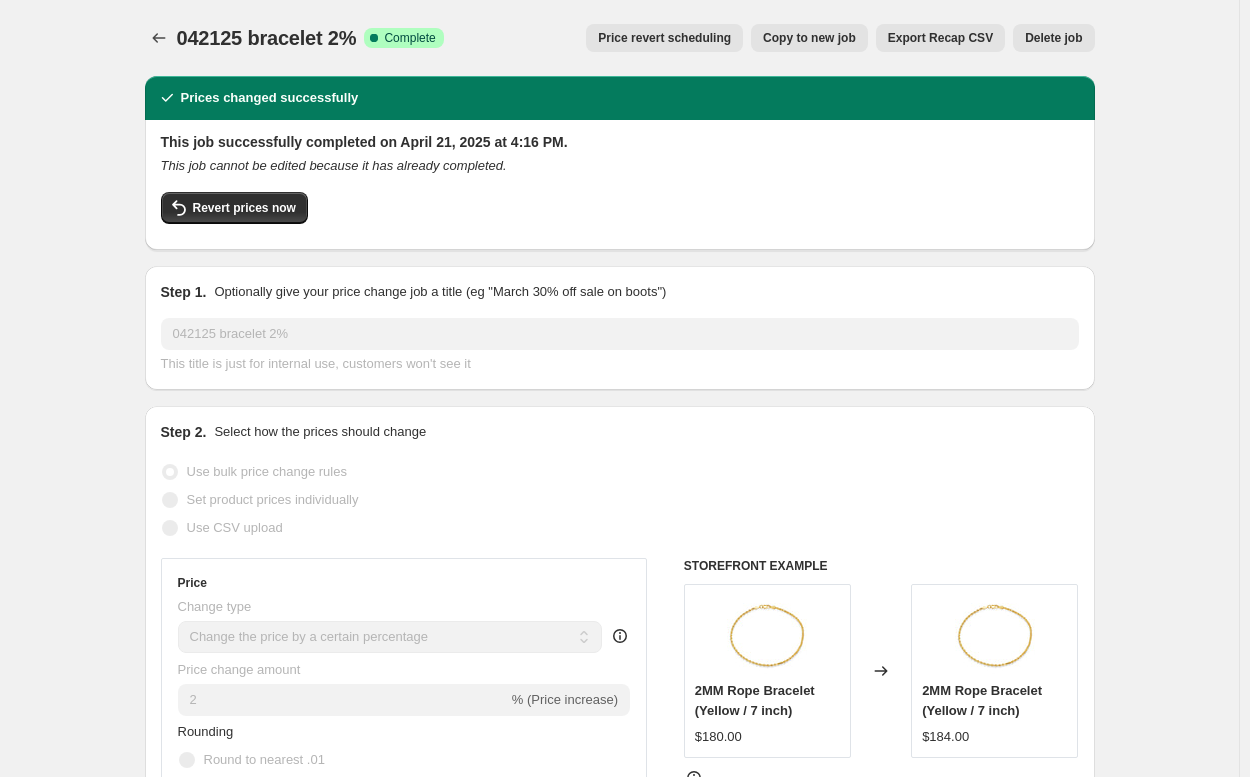 click on "Copy to new job" at bounding box center (809, 38) 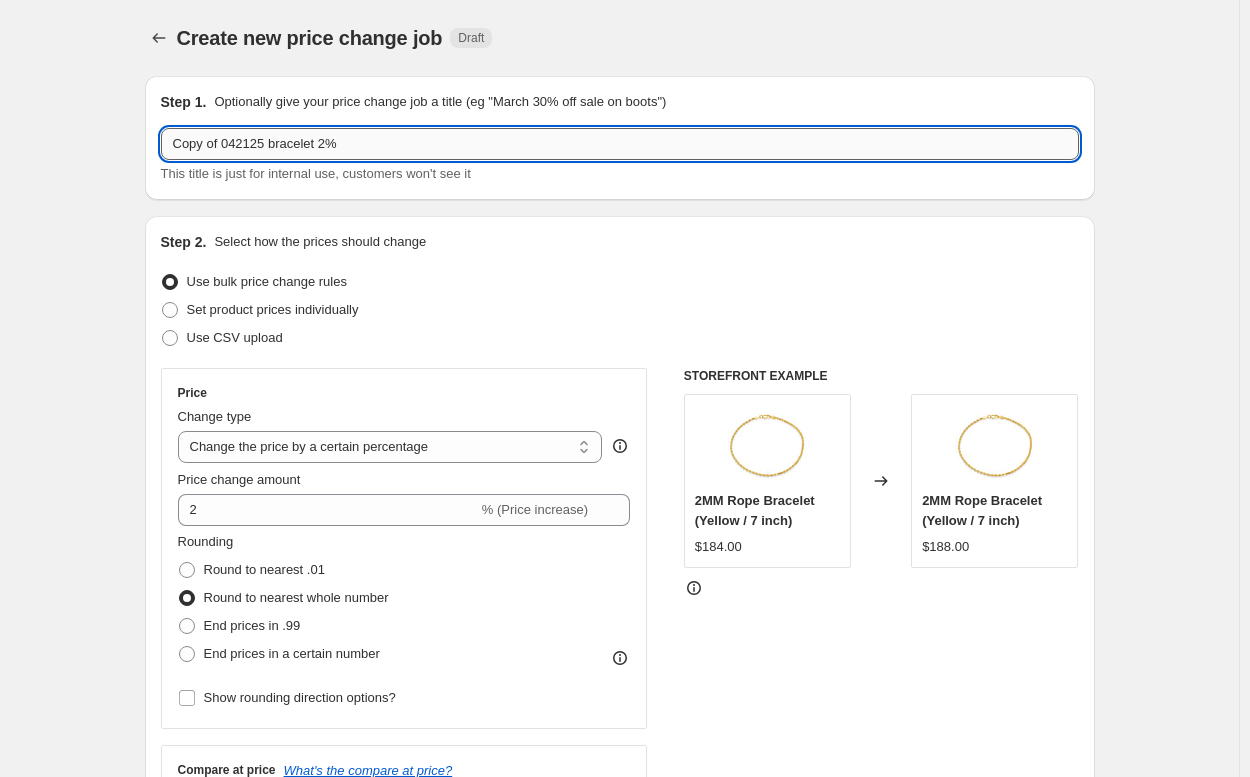 click on "Copy of 042125 bracelet 2%" at bounding box center [620, 144] 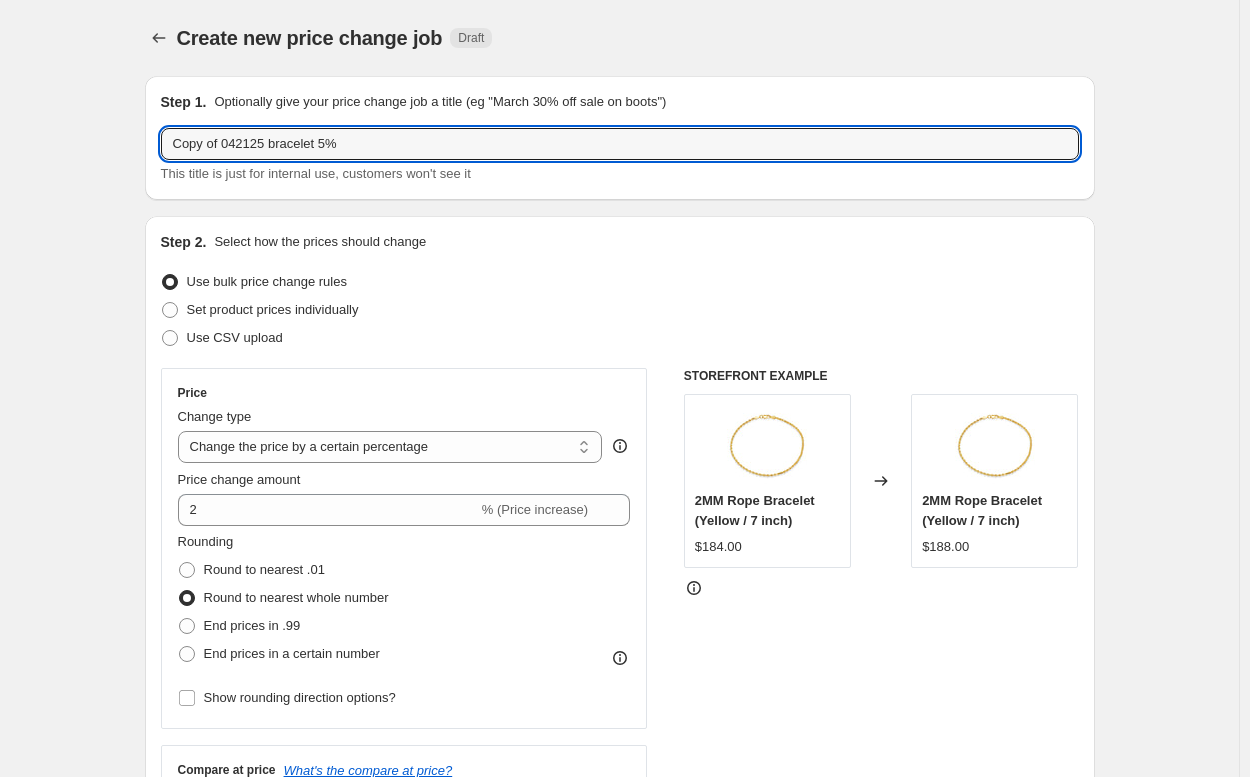 drag, startPoint x: 267, startPoint y: 138, endPoint x: 84, endPoint y: 161, distance: 184.4397 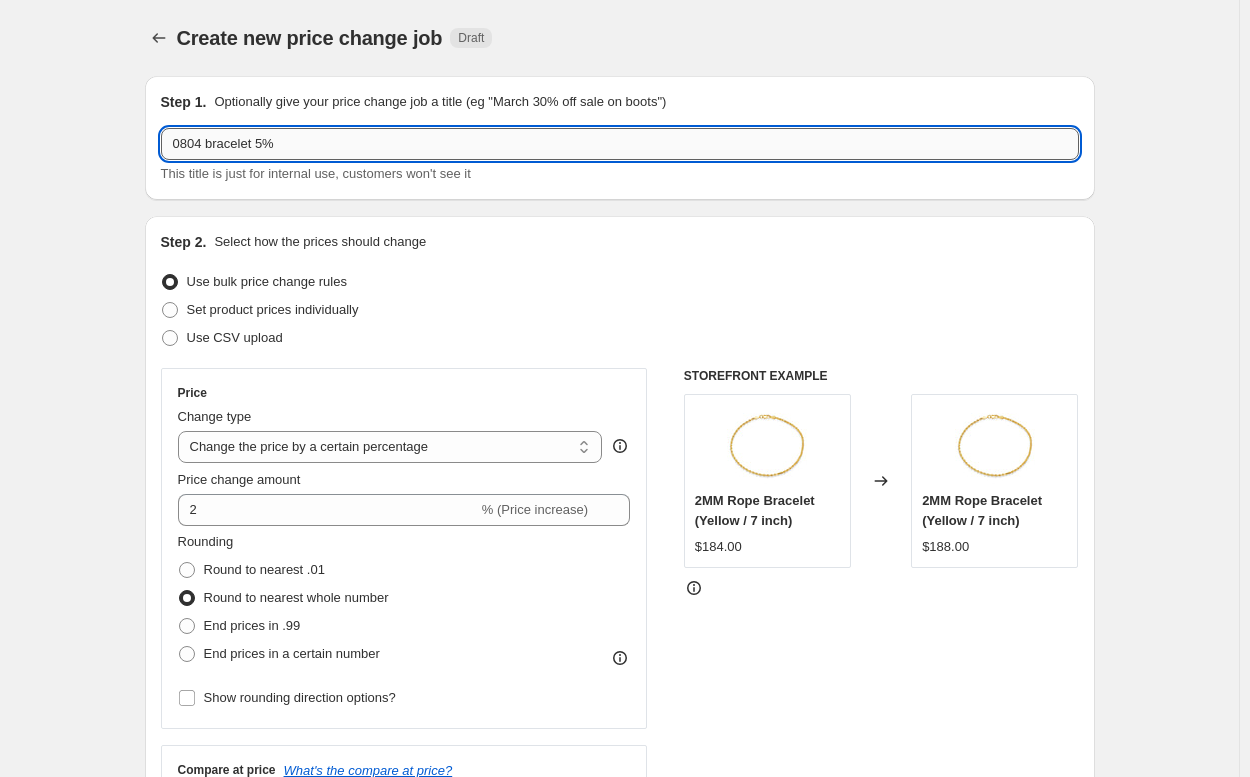 click on "0804 bracelet 5%" at bounding box center [620, 144] 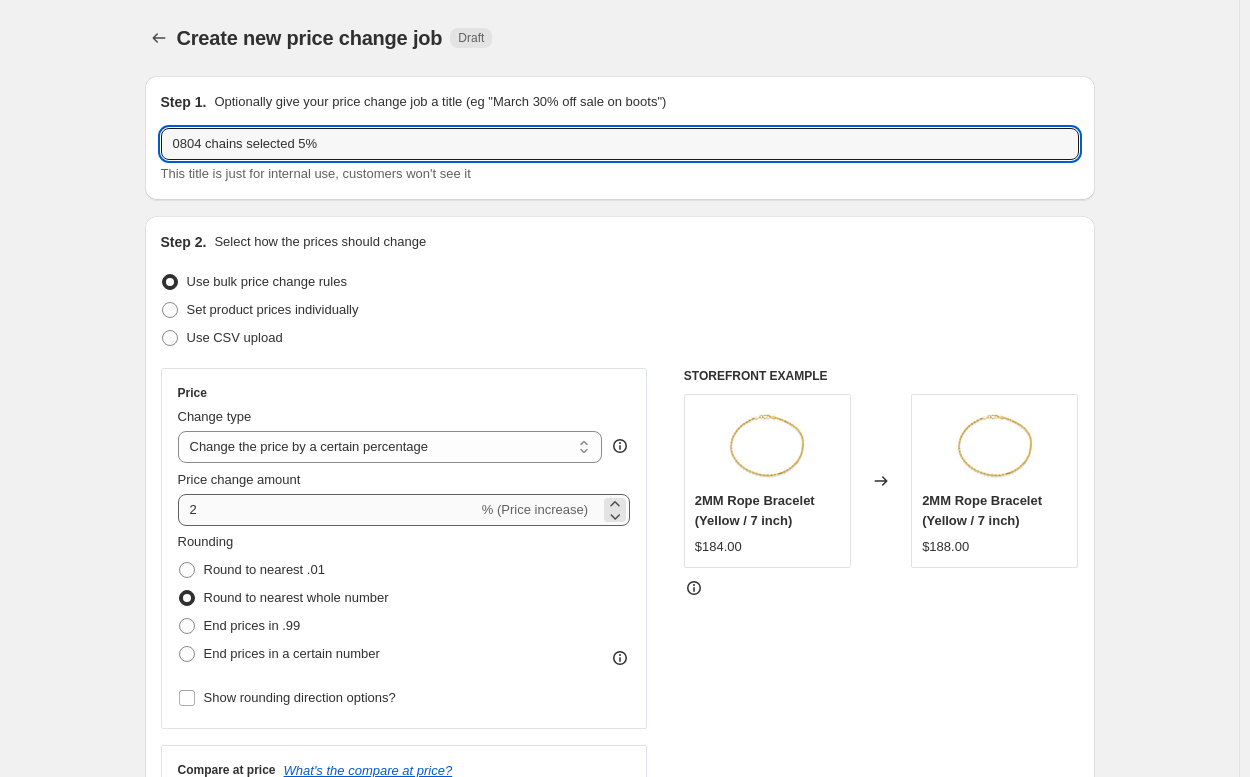 type on "0804 chains selected 5%" 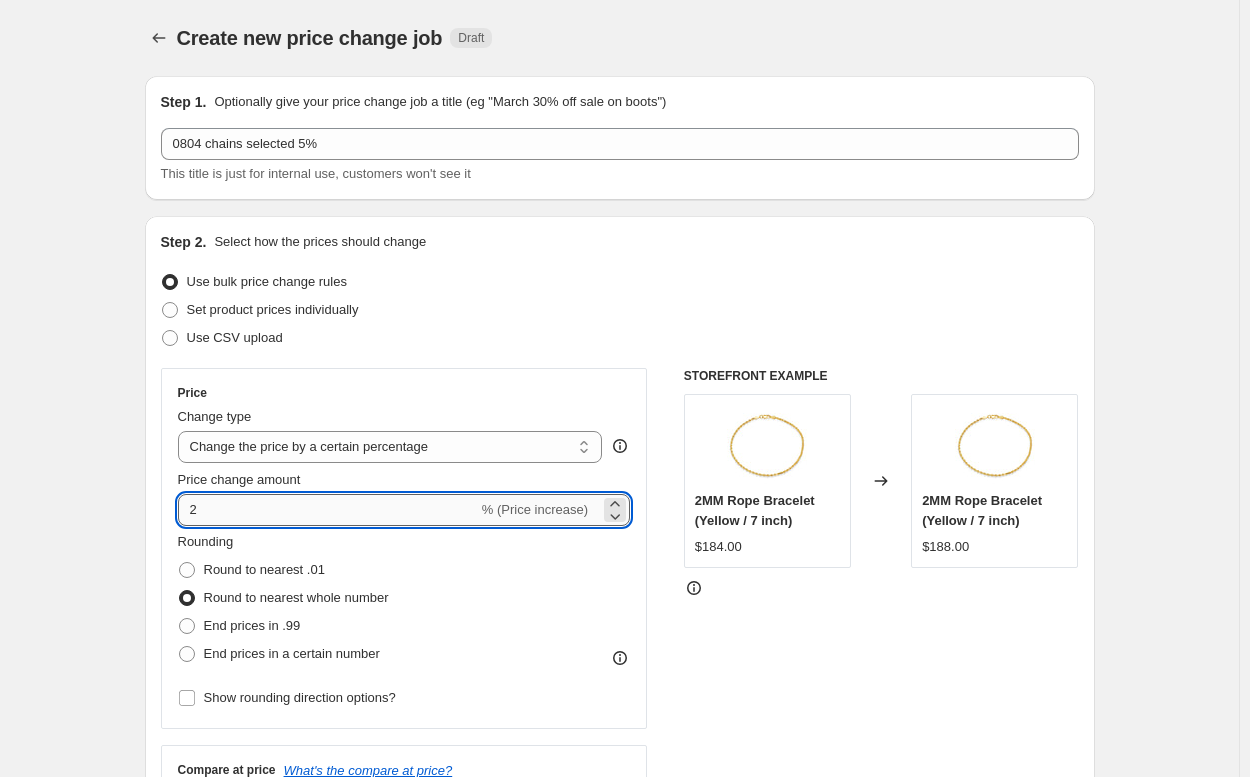click on "2" at bounding box center [328, 510] 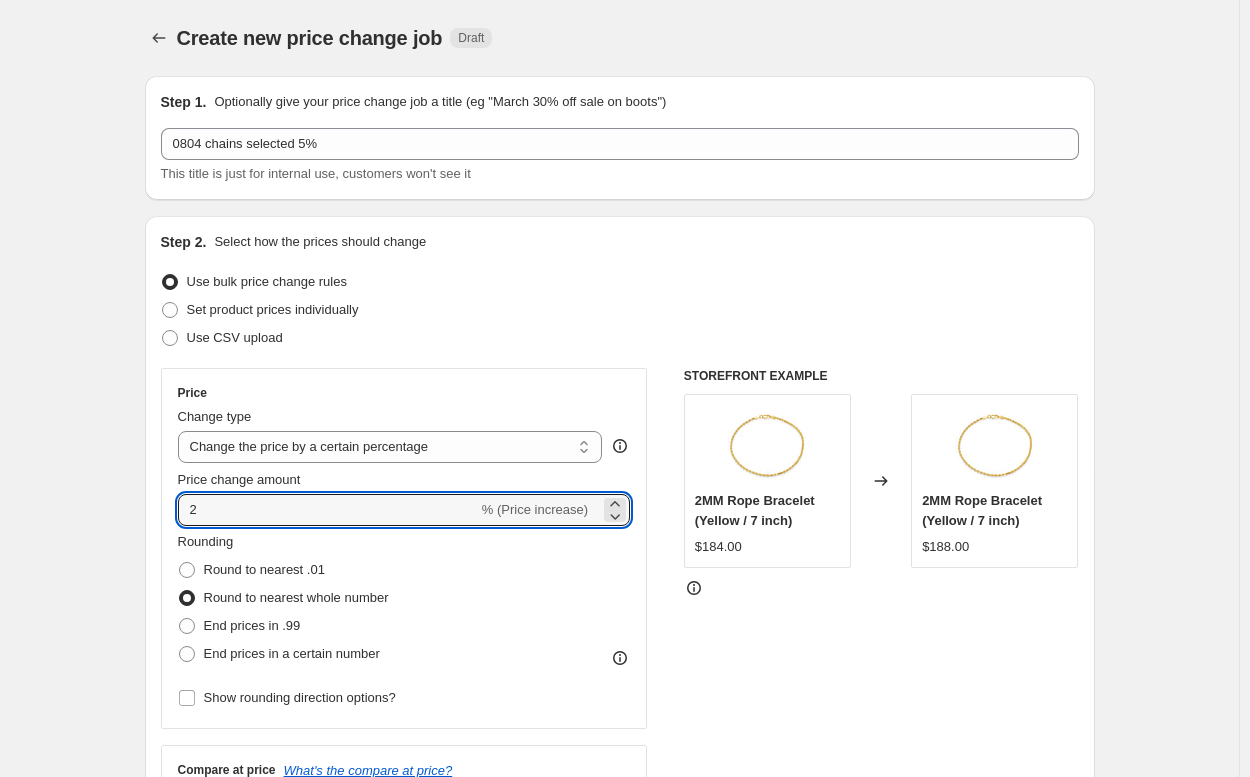 drag, startPoint x: 301, startPoint y: 513, endPoint x: 27, endPoint y: 501, distance: 274.26263 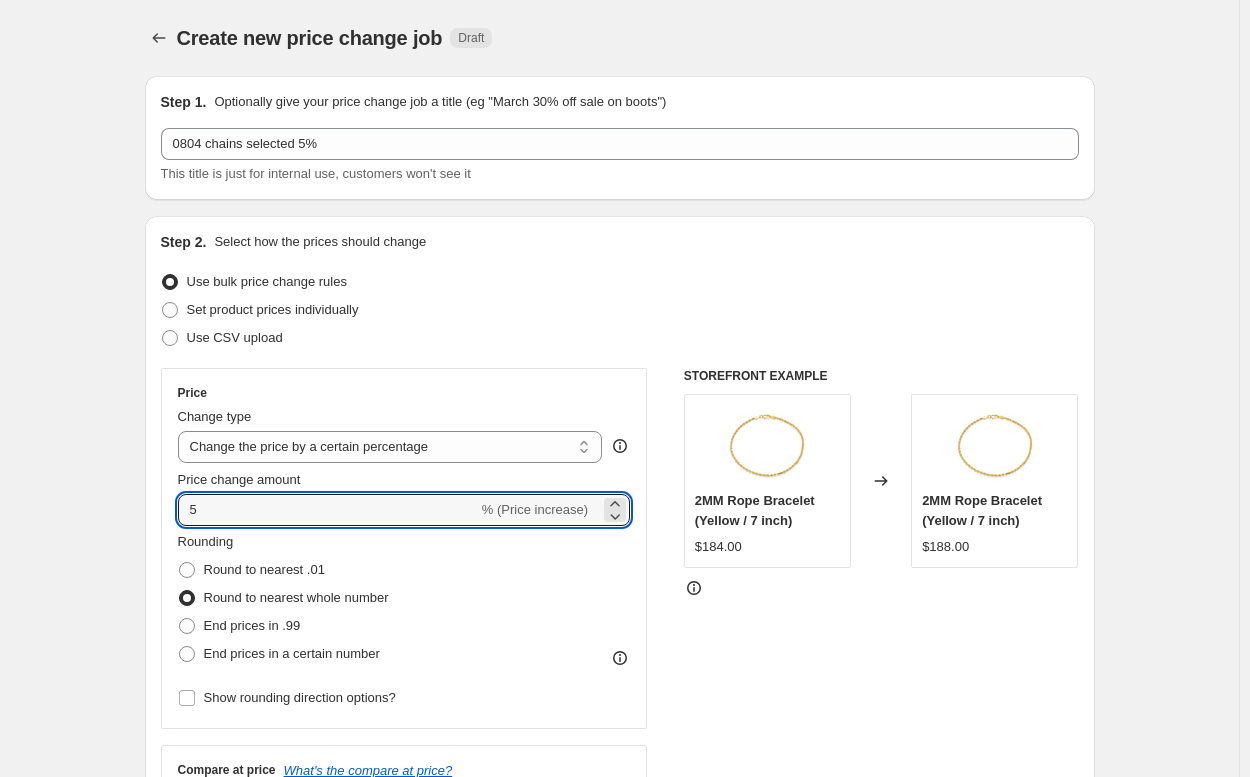 type on "5" 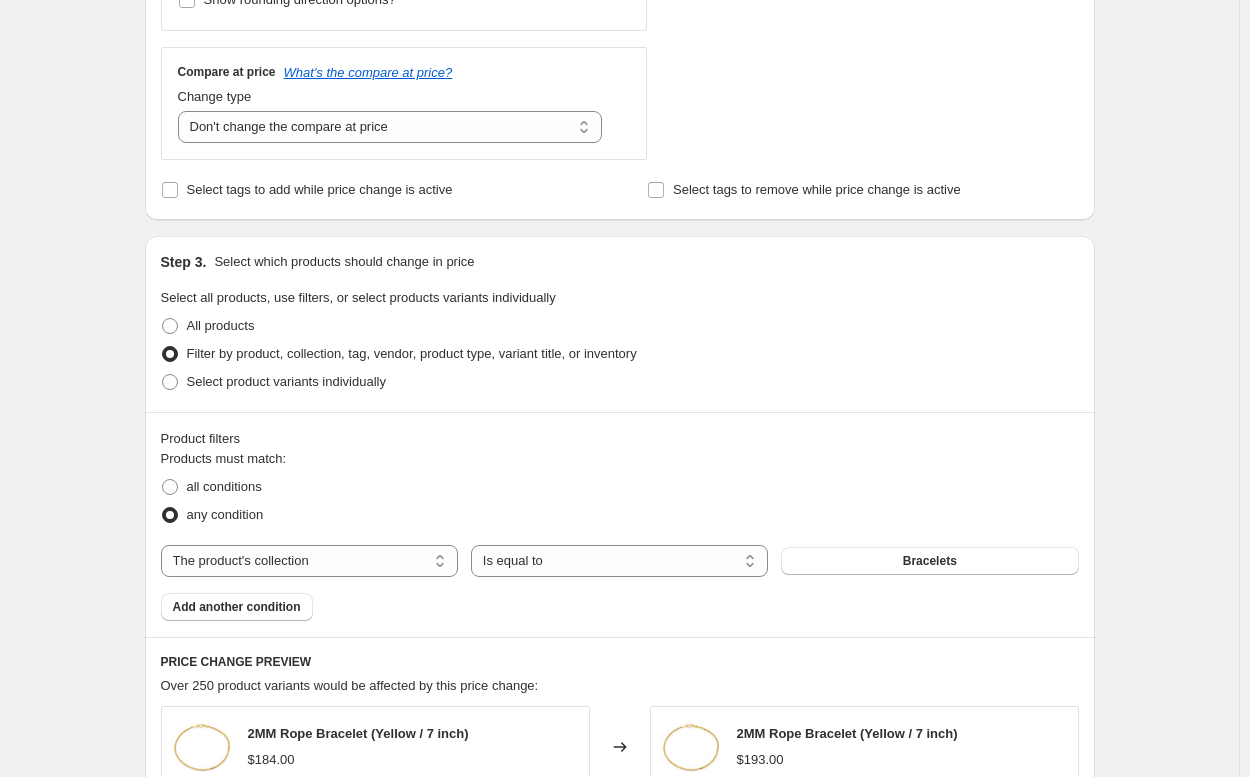 scroll, scrollTop: 700, scrollLeft: 0, axis: vertical 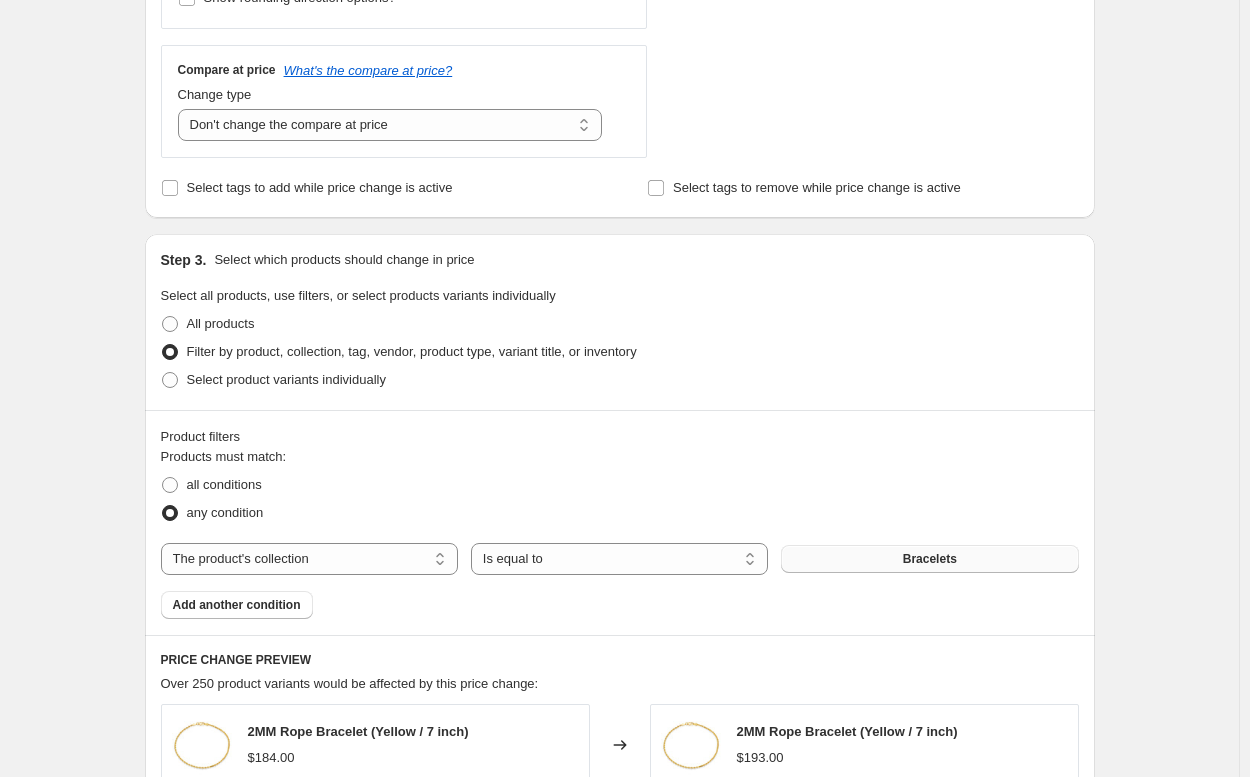 click on "Bracelets" at bounding box center [929, 559] 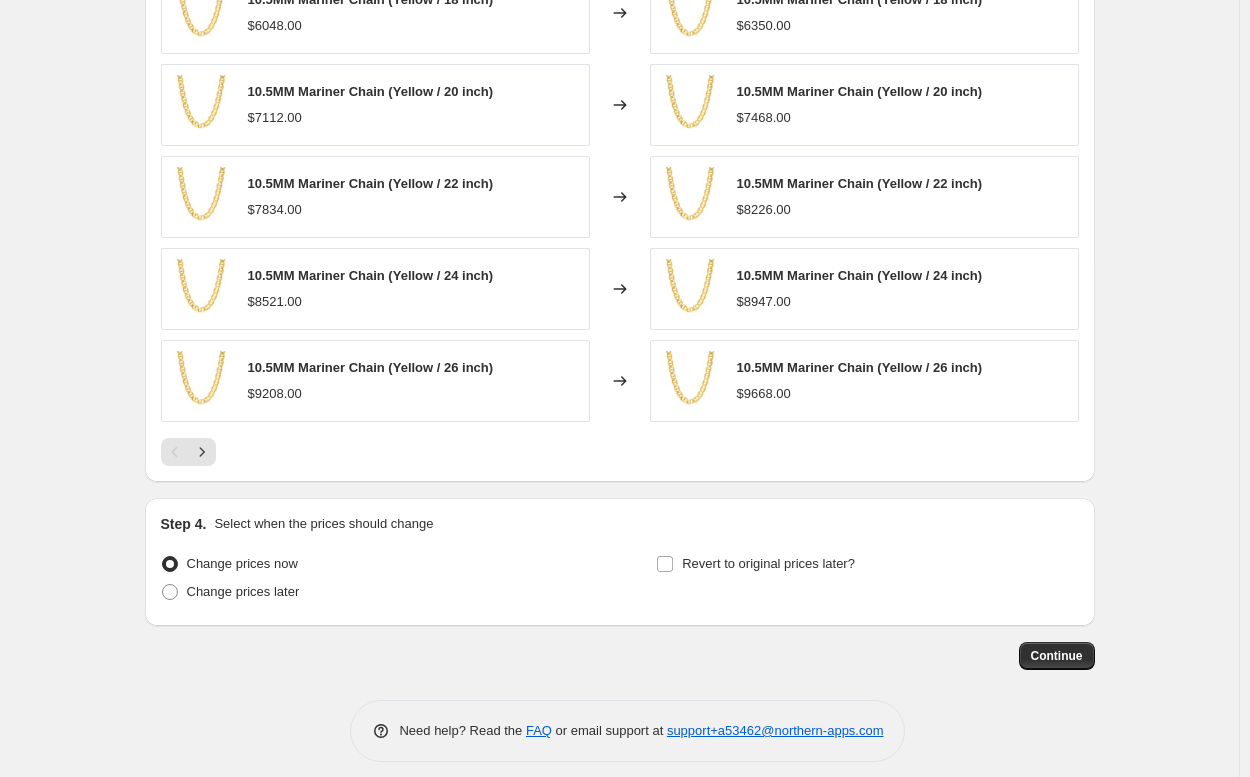 scroll, scrollTop: 1448, scrollLeft: 0, axis: vertical 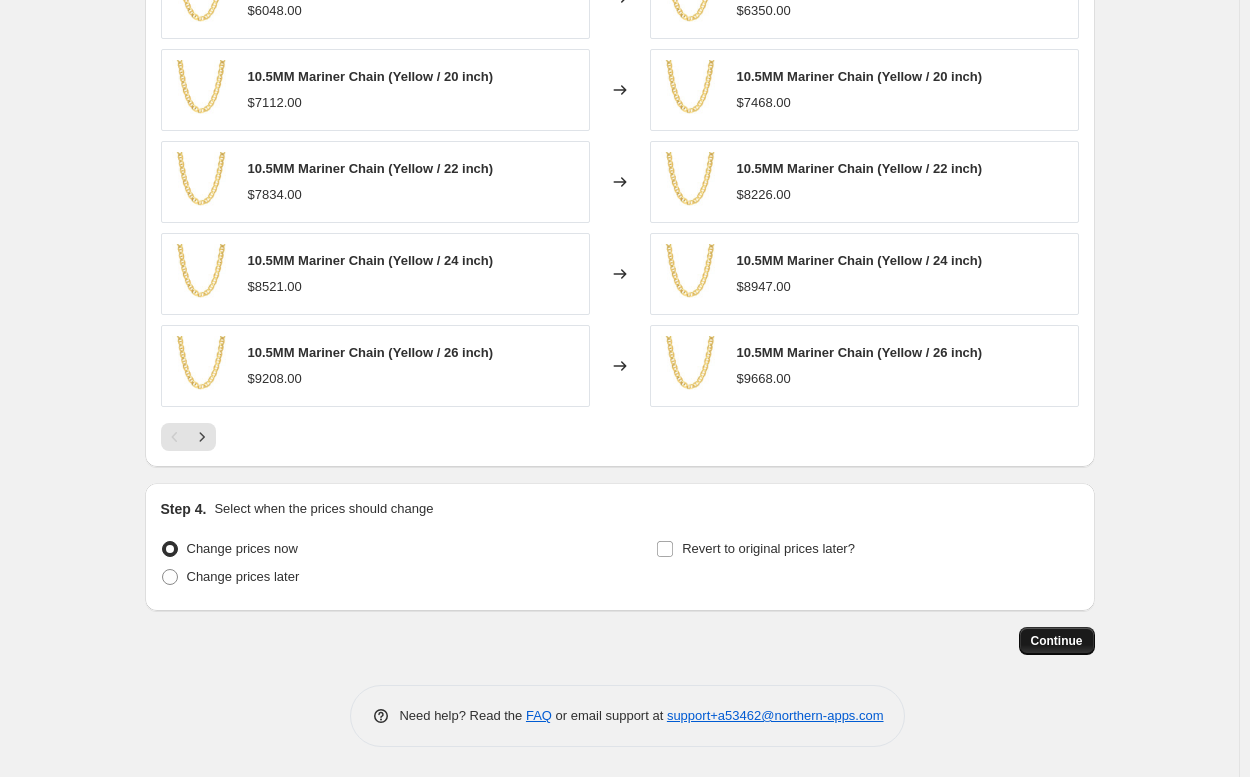 click on "Continue" at bounding box center [1057, 641] 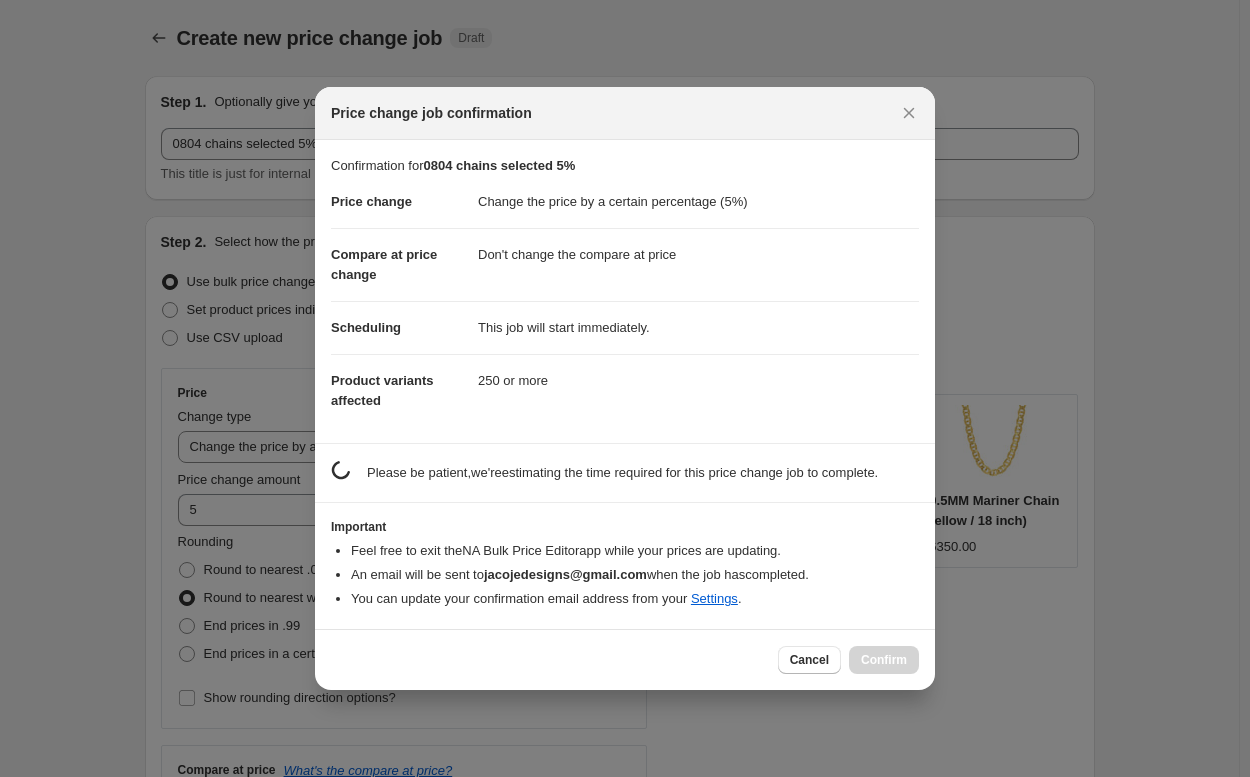 scroll, scrollTop: 0, scrollLeft: 0, axis: both 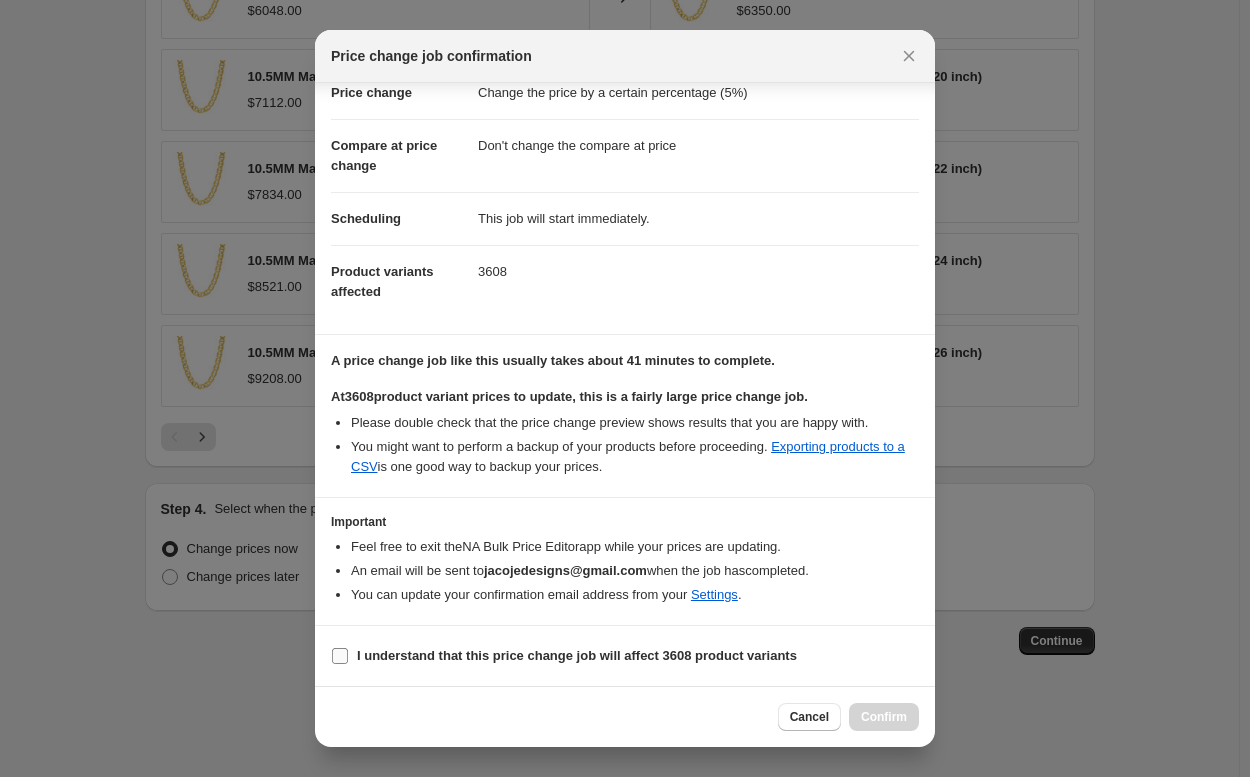 click on "I understand that this price change job will affect 3608 product variants" at bounding box center (577, 655) 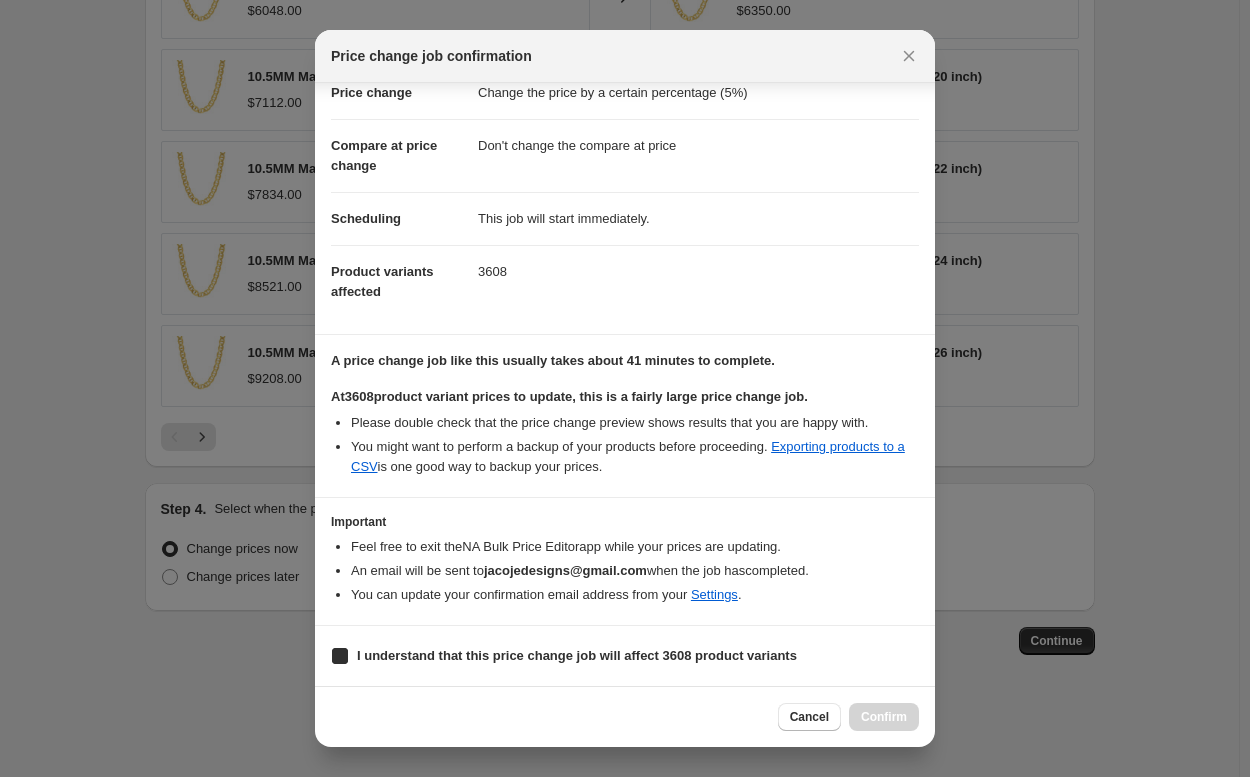 checkbox on "true" 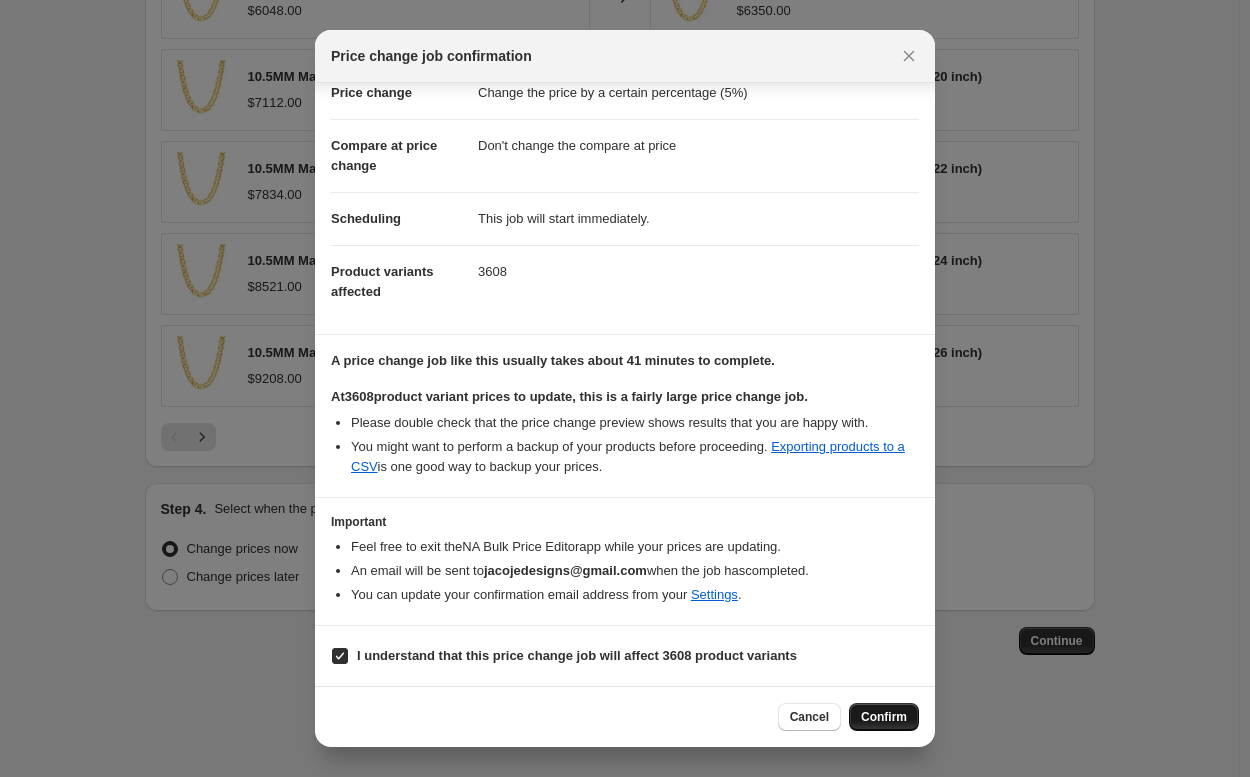 click on "Confirm" at bounding box center (884, 717) 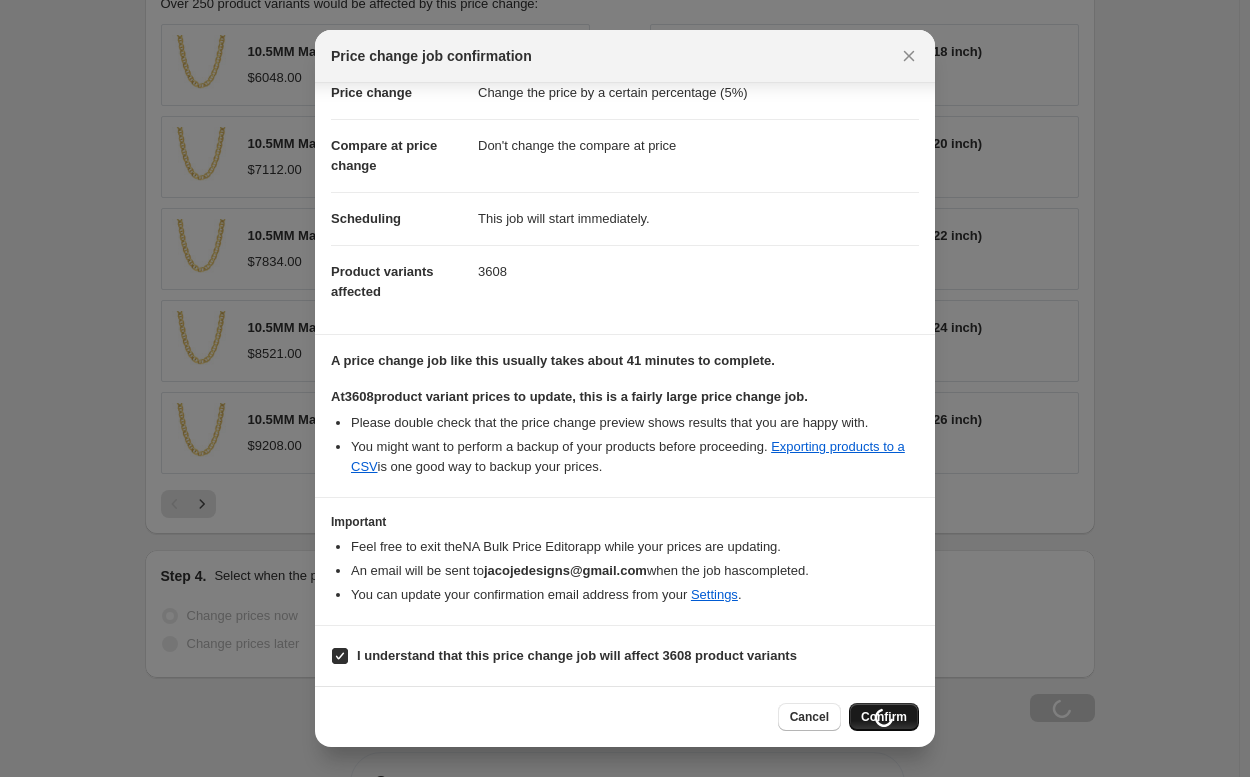 scroll, scrollTop: 1516, scrollLeft: 0, axis: vertical 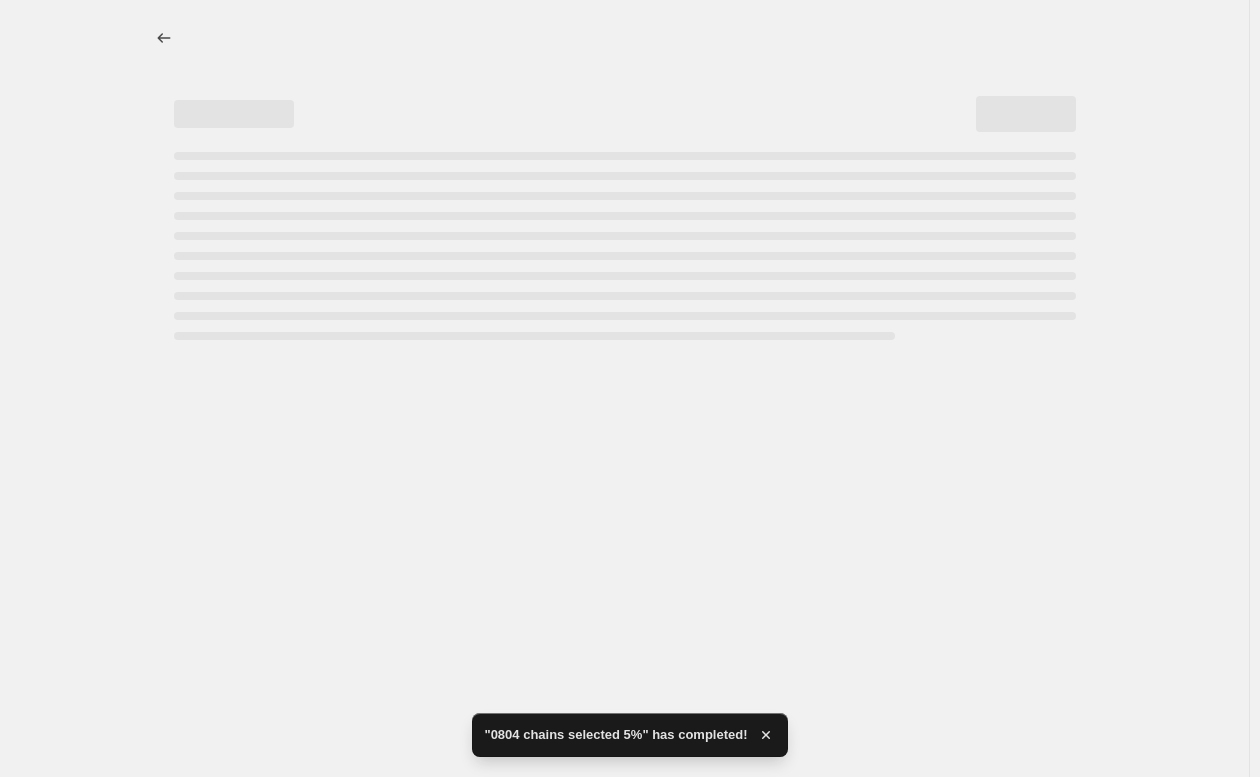 select on "percentage" 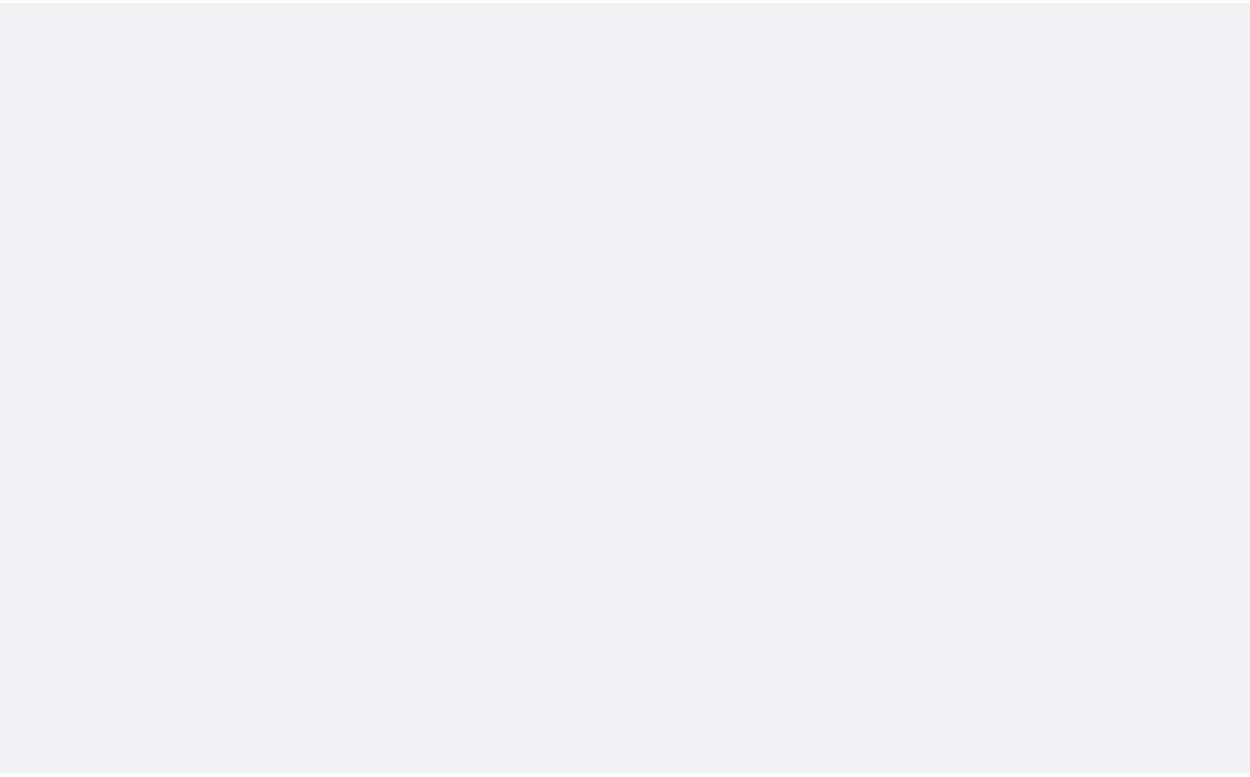 scroll, scrollTop: 0, scrollLeft: 0, axis: both 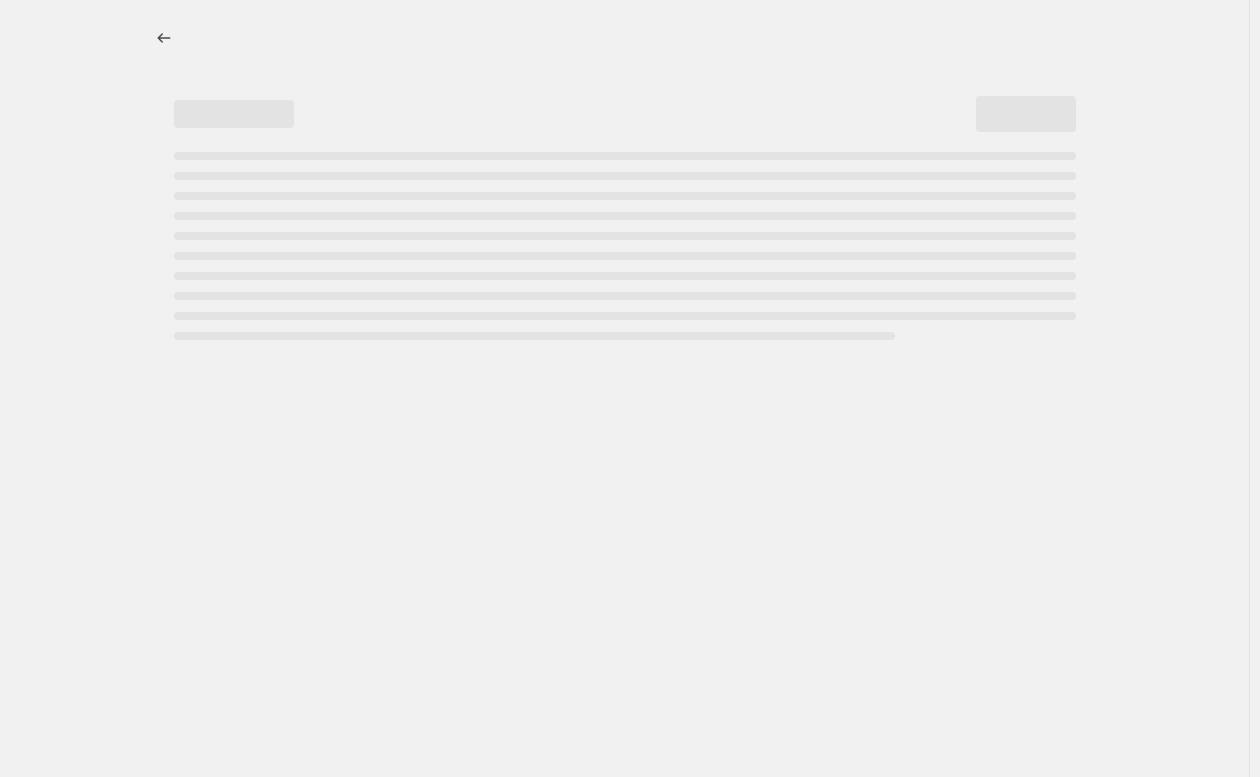 select on "percentage" 